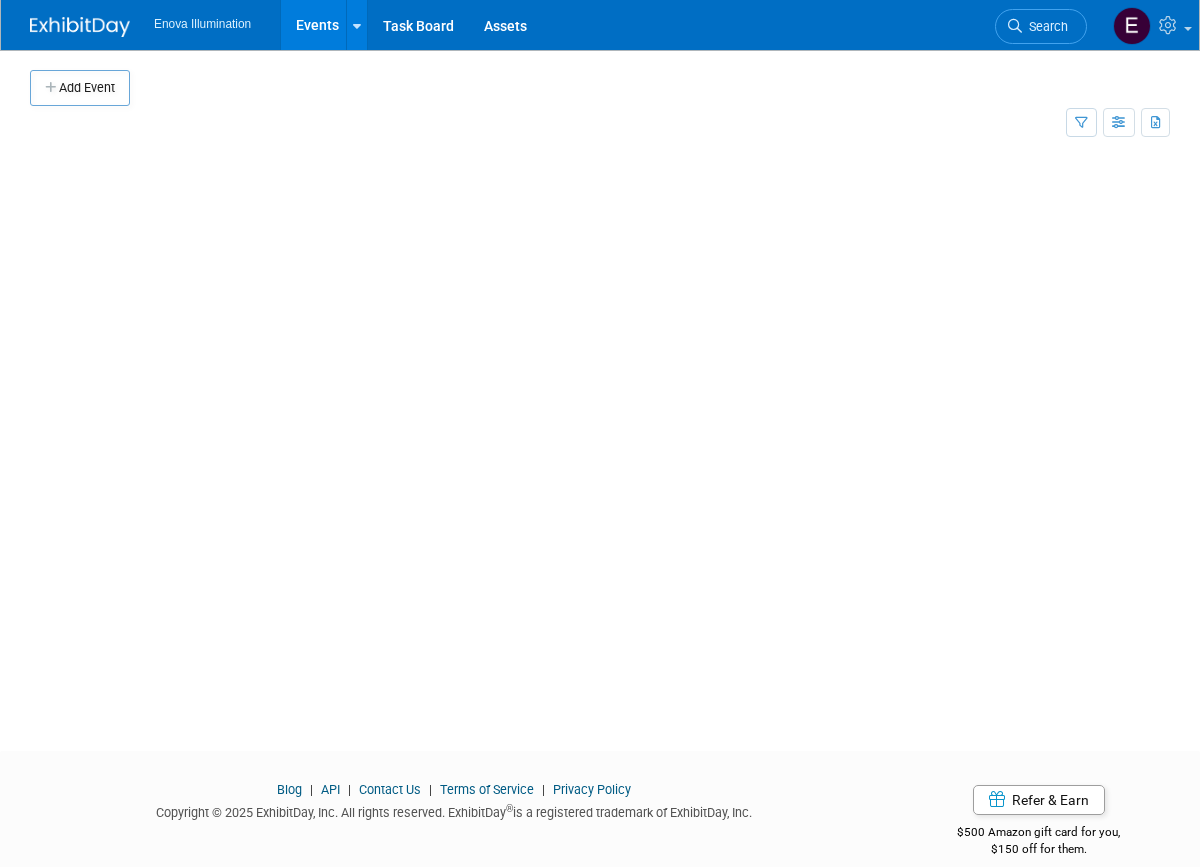 scroll, scrollTop: 0, scrollLeft: 0, axis: both 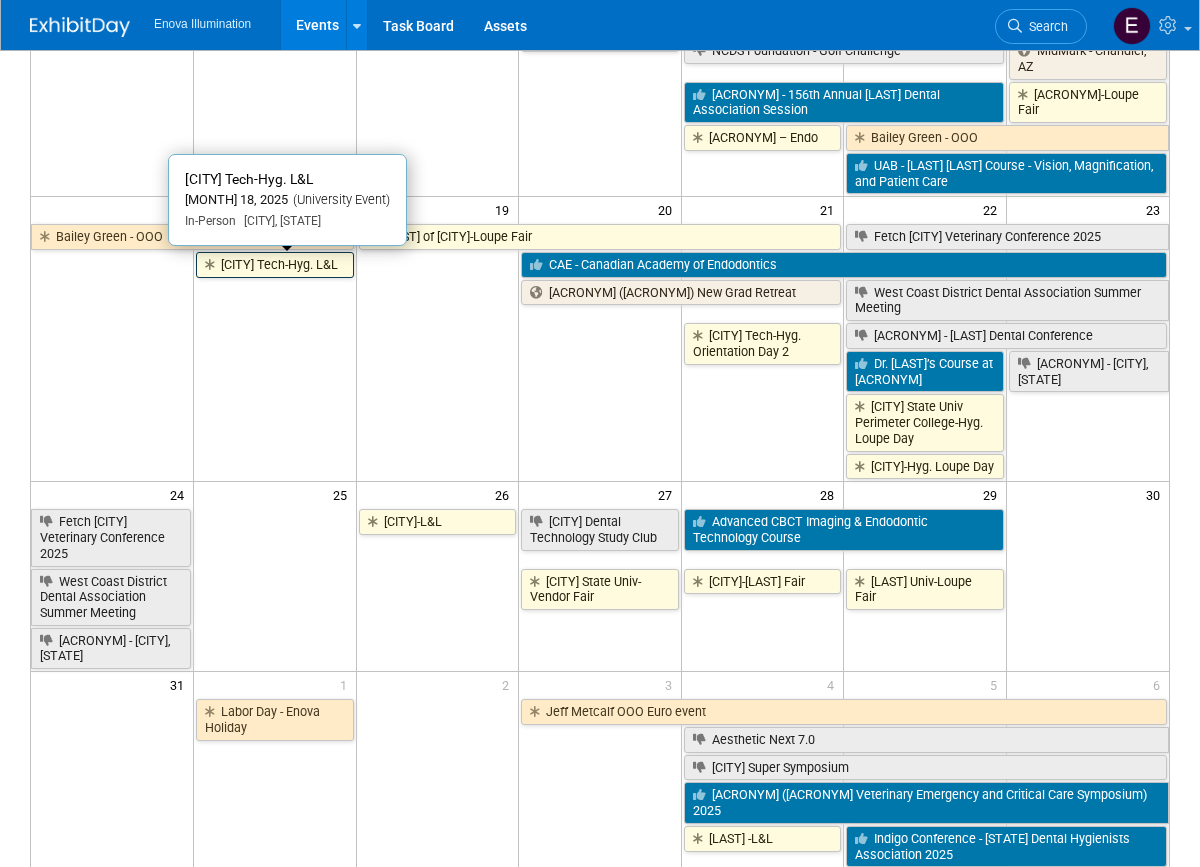 click on "Atlanta Tech-Hyg. L&L" at bounding box center [275, 265] 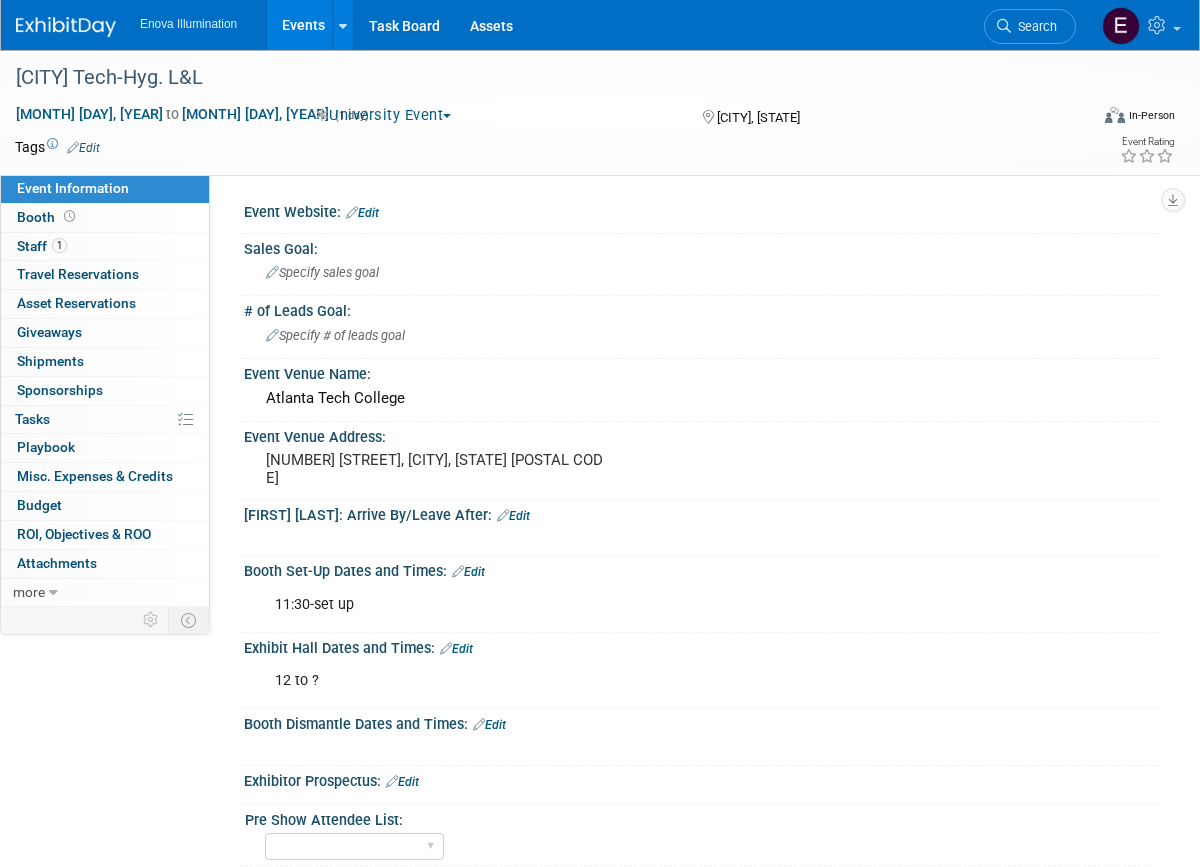 scroll, scrollTop: 0, scrollLeft: 0, axis: both 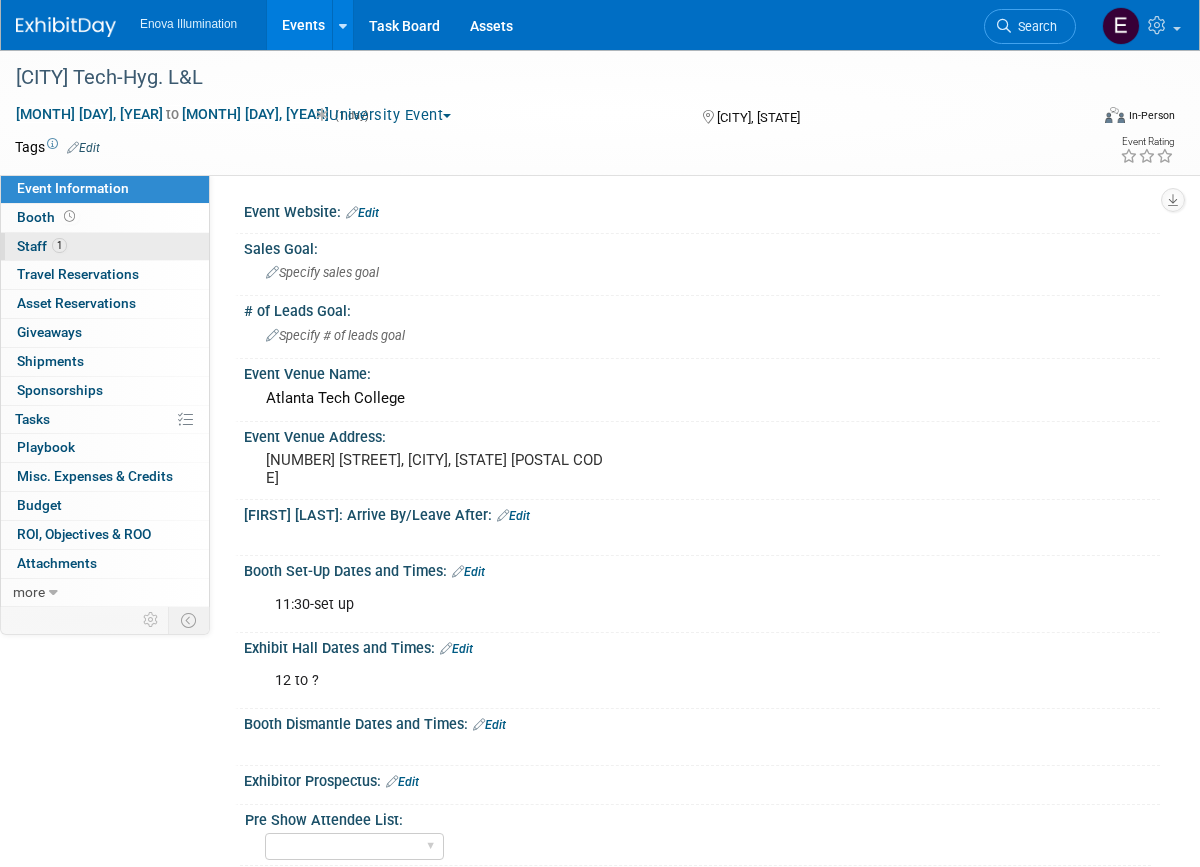 click on "1
Staff 1" at bounding box center (105, 247) 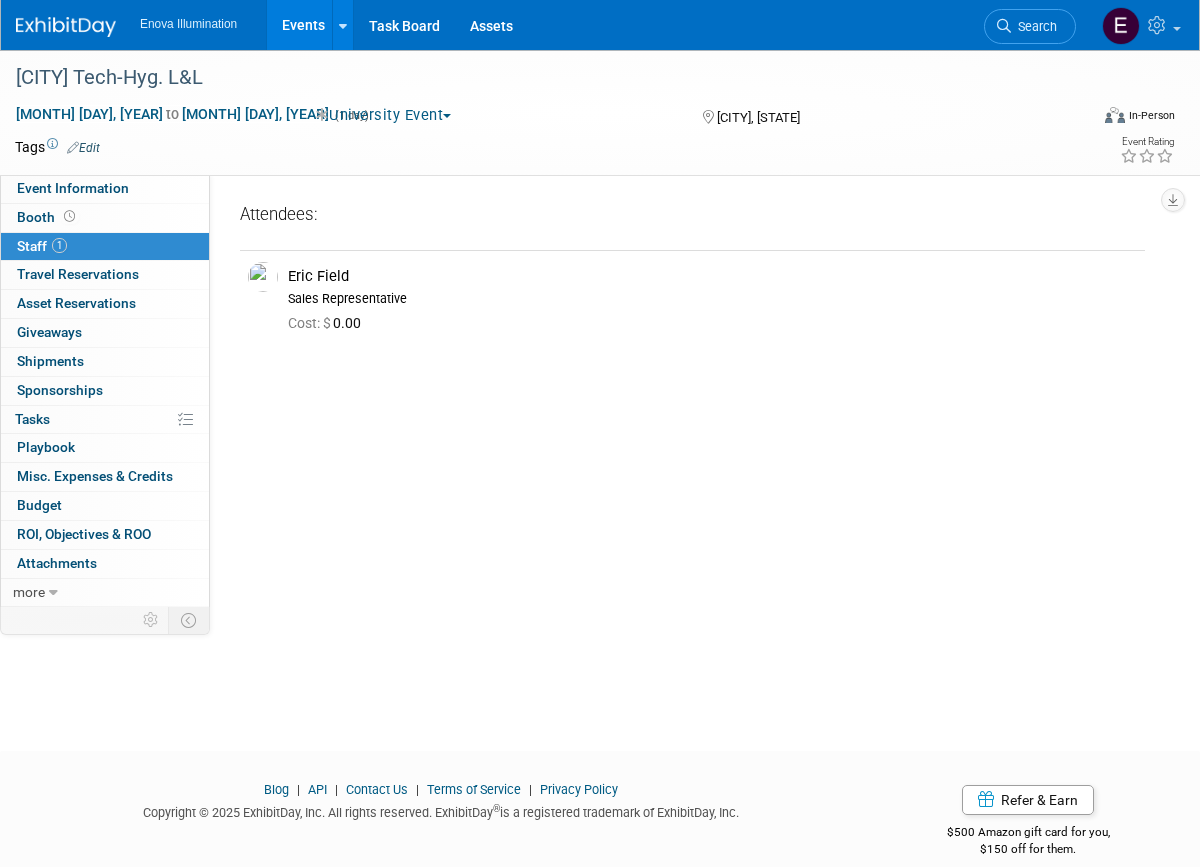 click on "Events" at bounding box center (303, 25) 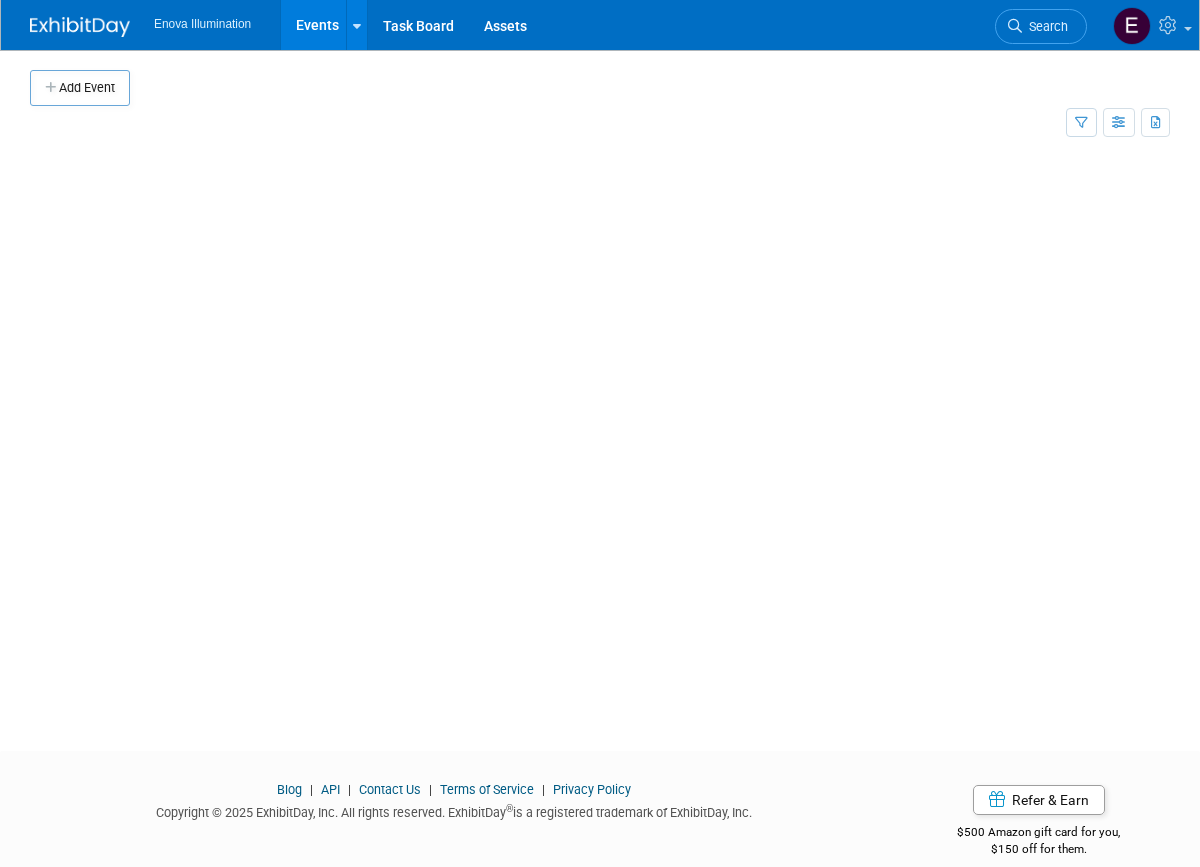 scroll, scrollTop: 0, scrollLeft: 0, axis: both 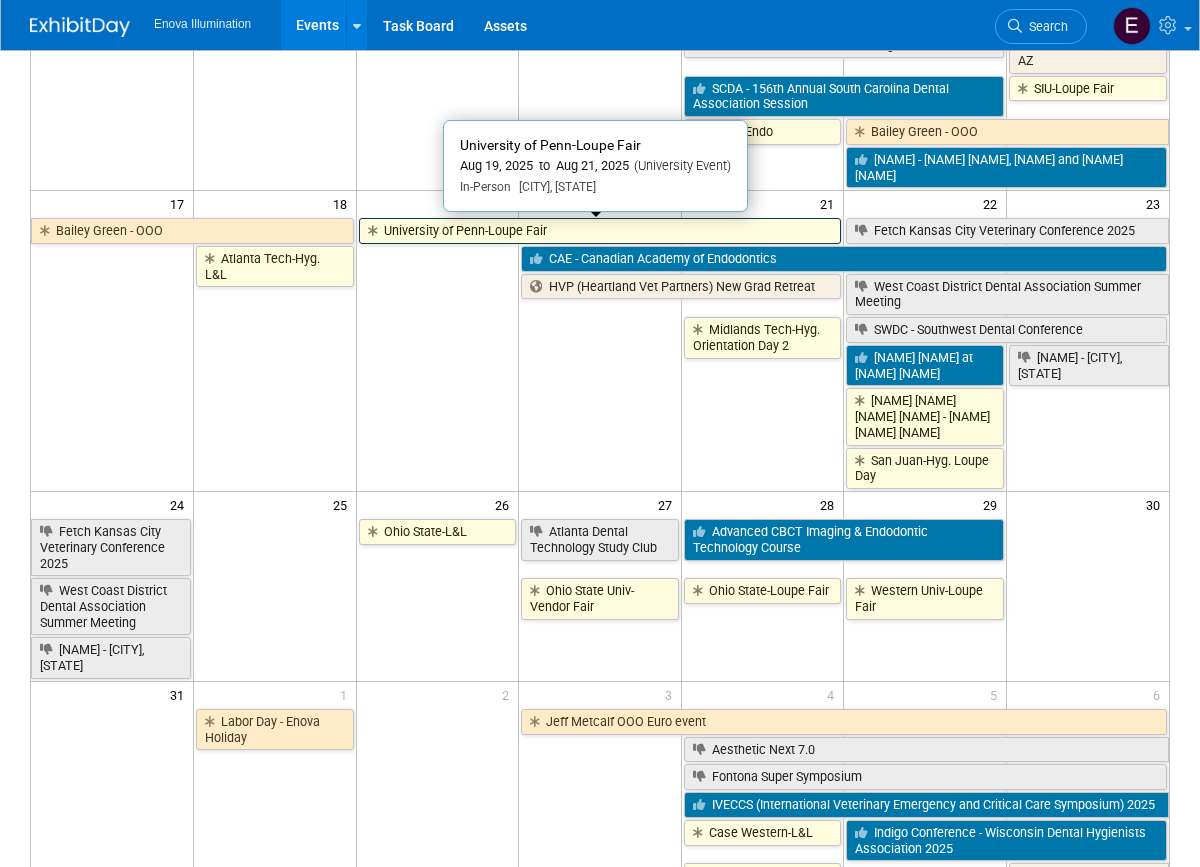 click on "University of Penn-Loupe Fair" at bounding box center (600, 231) 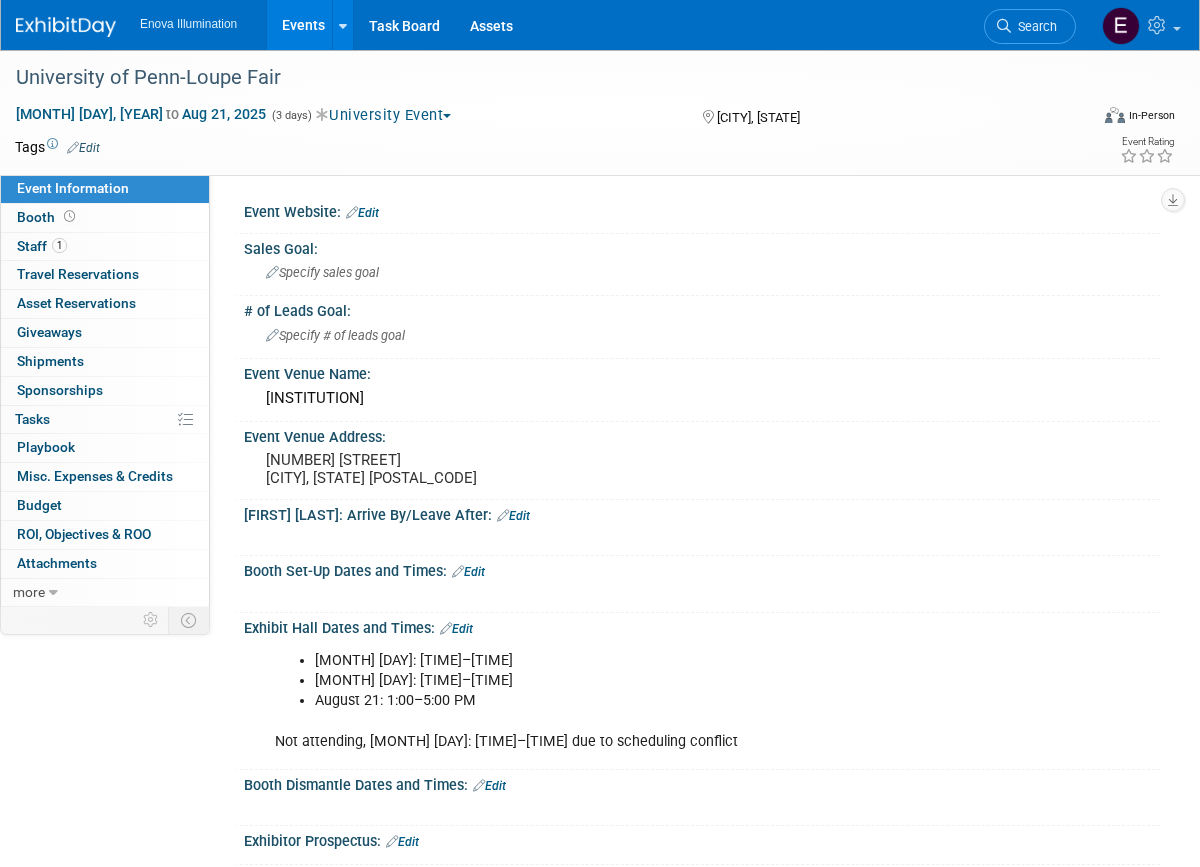 scroll, scrollTop: 0, scrollLeft: 0, axis: both 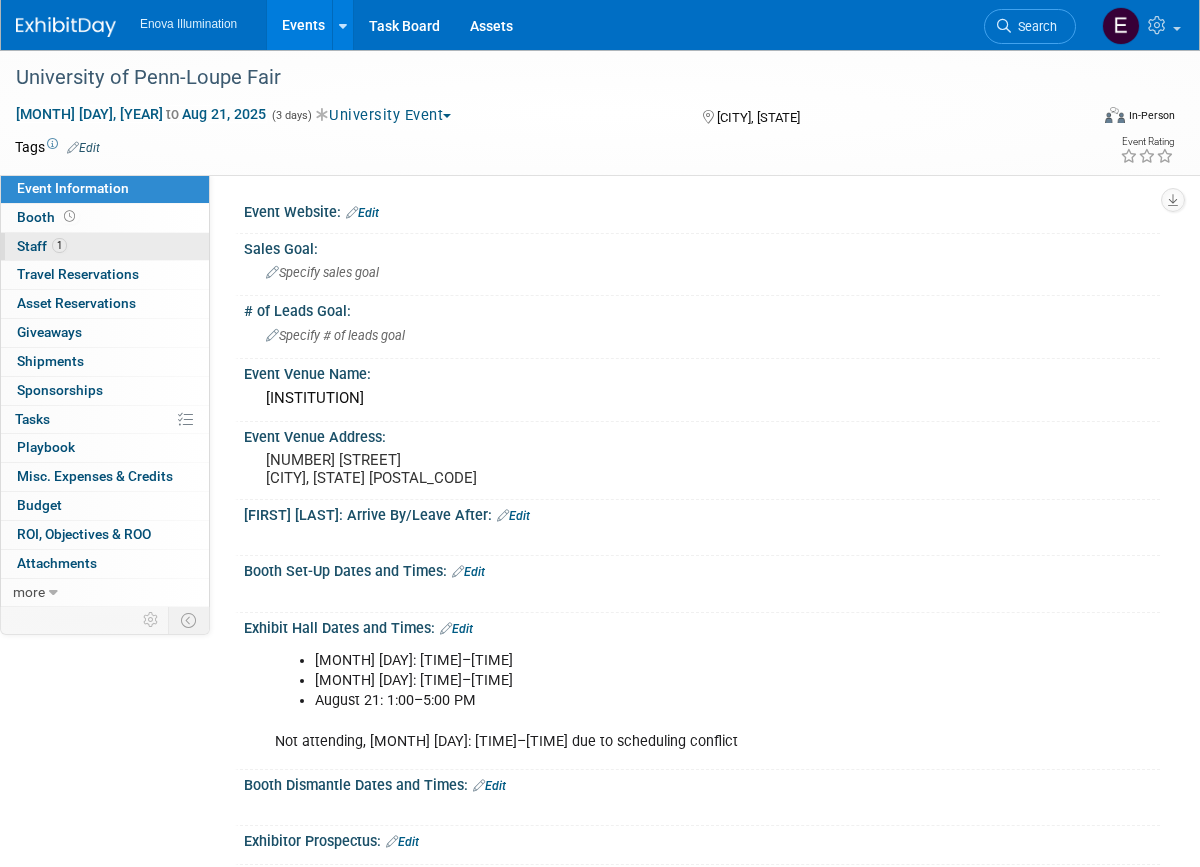 click on "1
[LAST]" at bounding box center [105, 247] 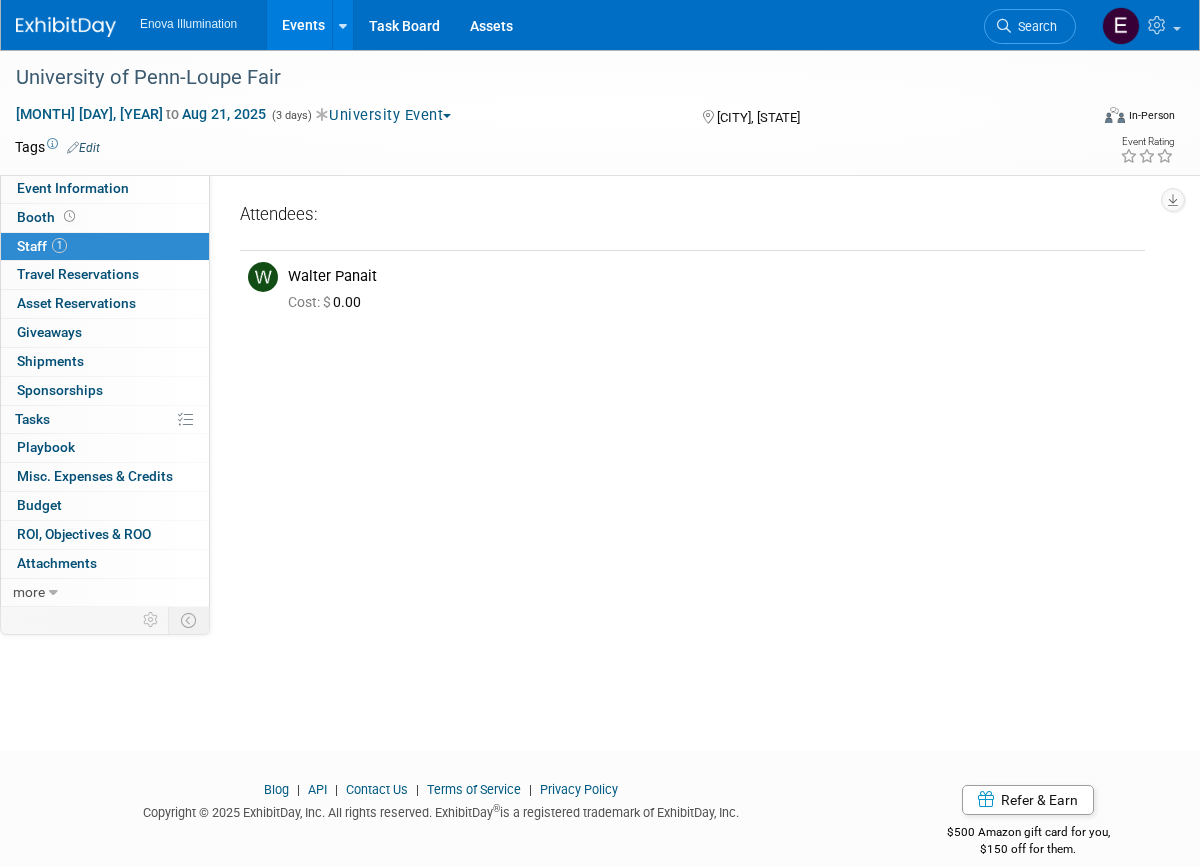 click on "Events" at bounding box center [303, 25] 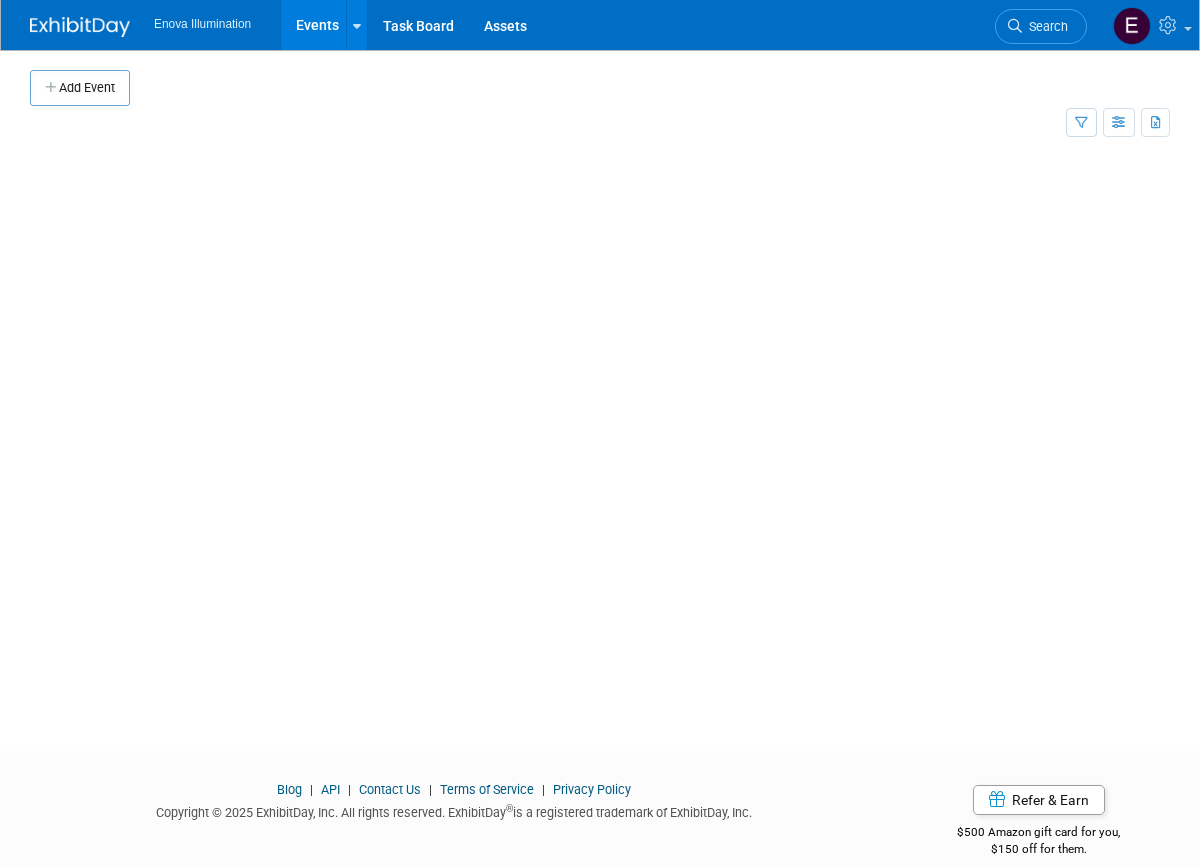 scroll, scrollTop: 0, scrollLeft: 0, axis: both 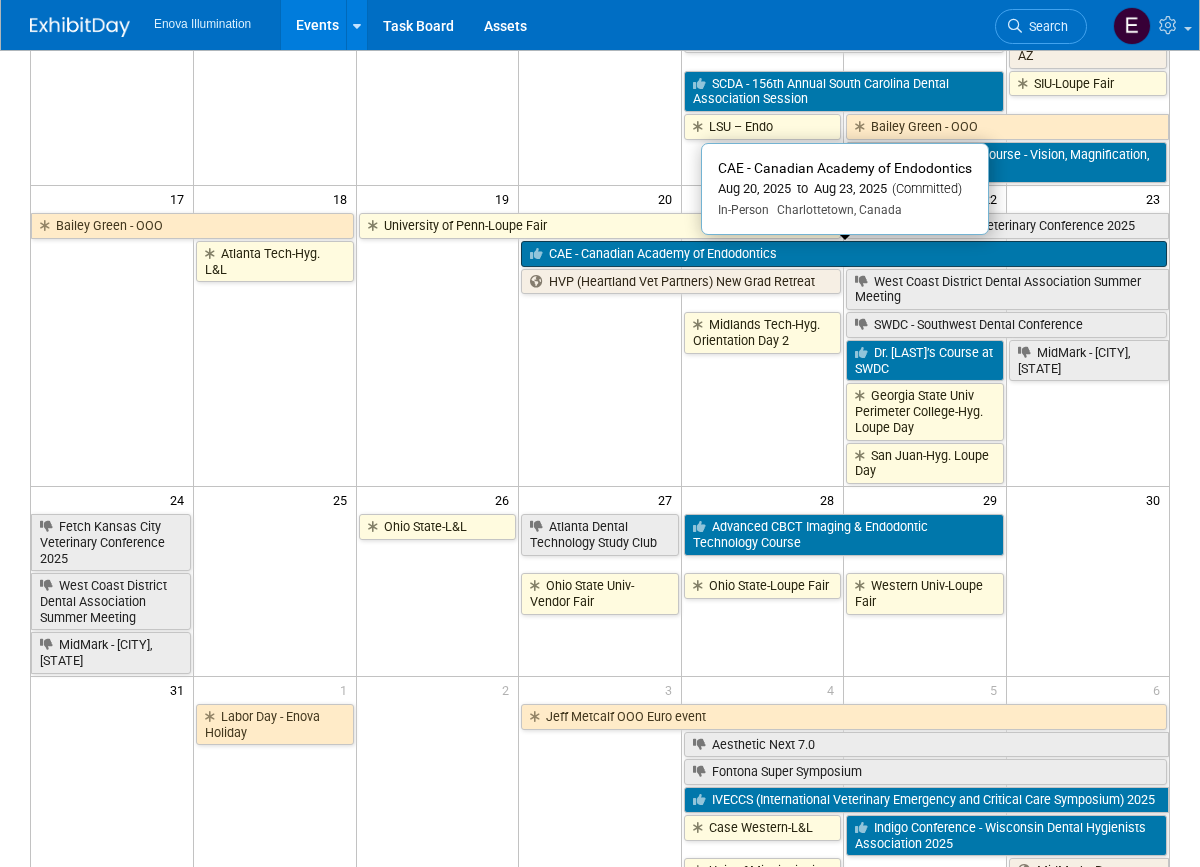 click on "CAE - Canadian Academy of Endodontics" at bounding box center [844, 254] 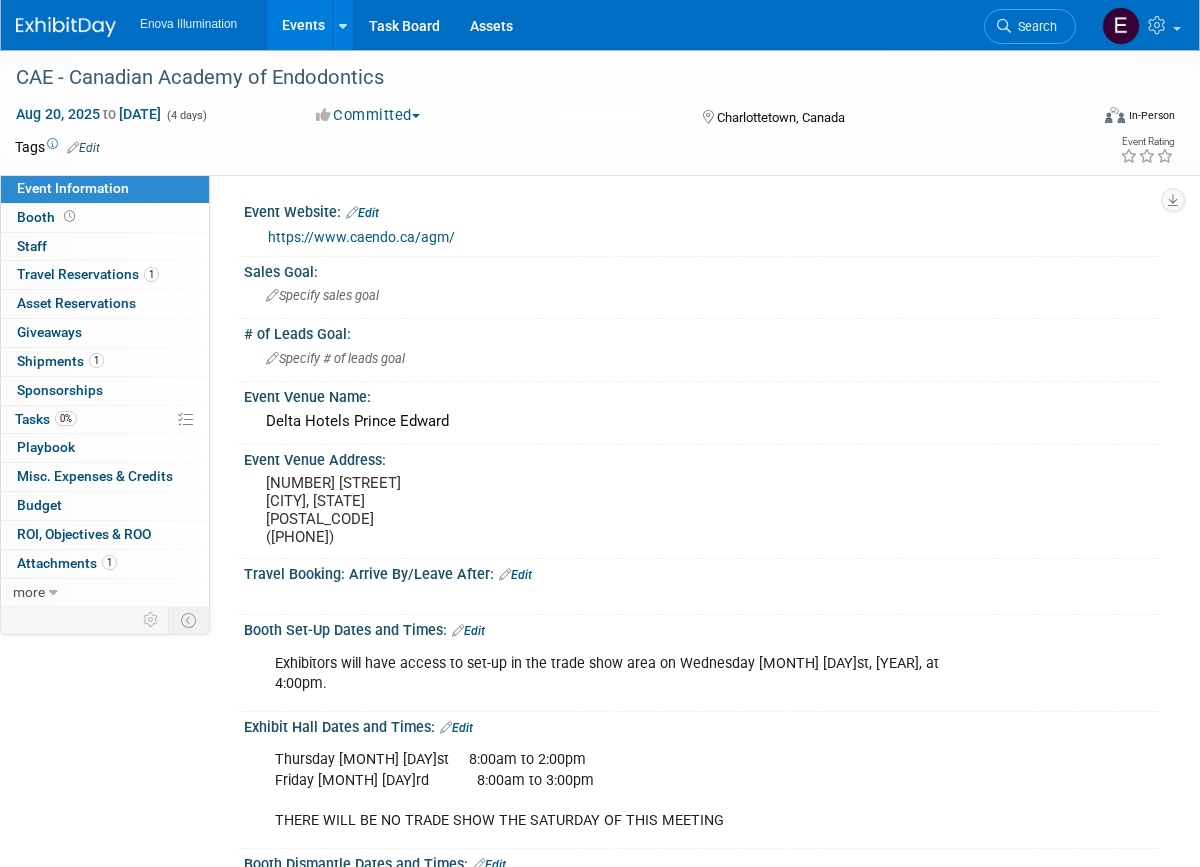 scroll, scrollTop: 0, scrollLeft: 0, axis: both 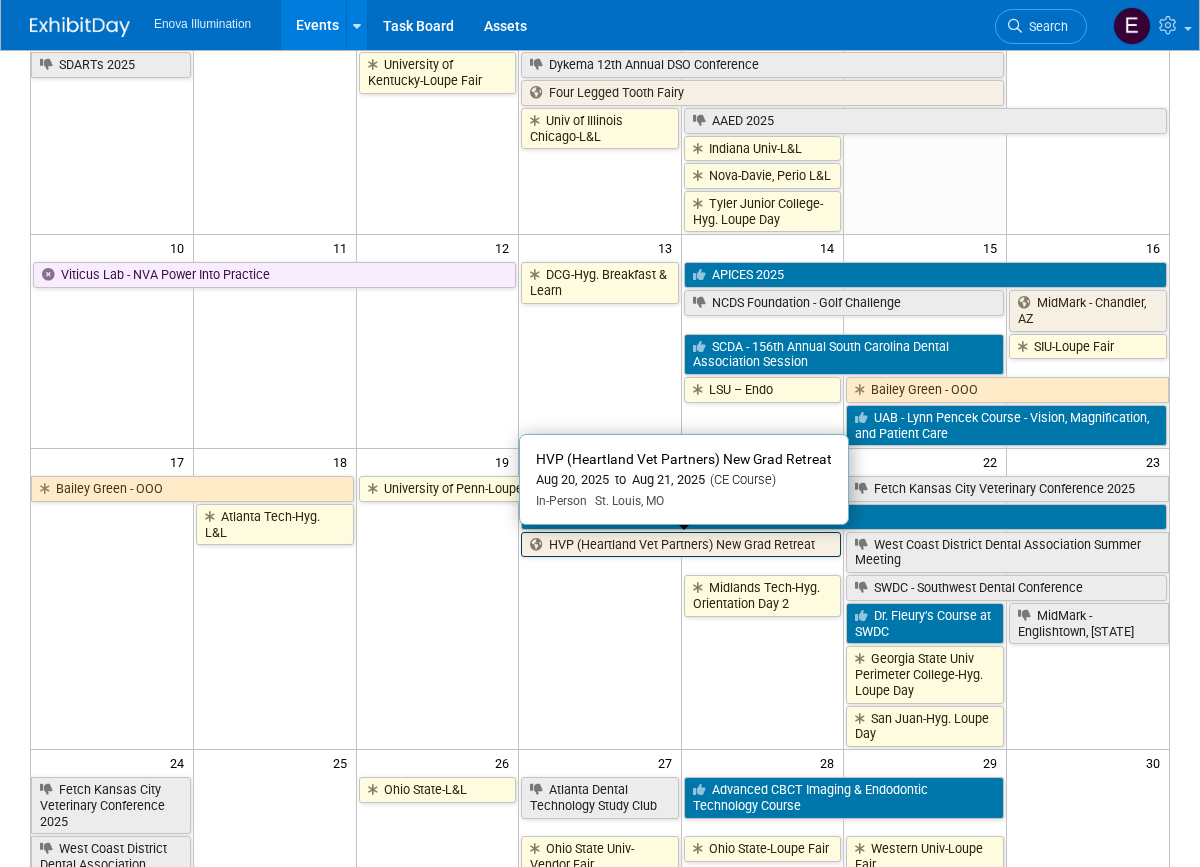 click on "HVP (Heartland Vet Partners) New Grad Retreat" at bounding box center [681, 545] 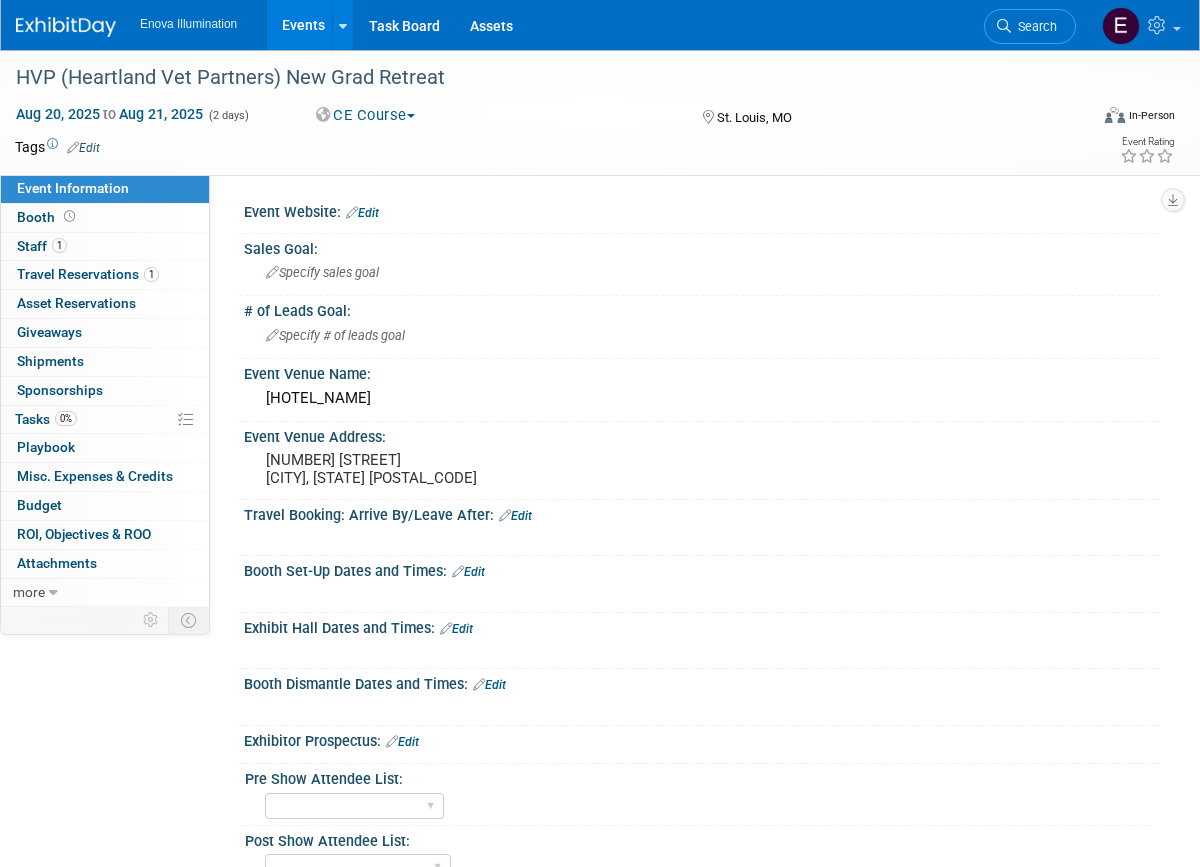 scroll, scrollTop: 0, scrollLeft: 0, axis: both 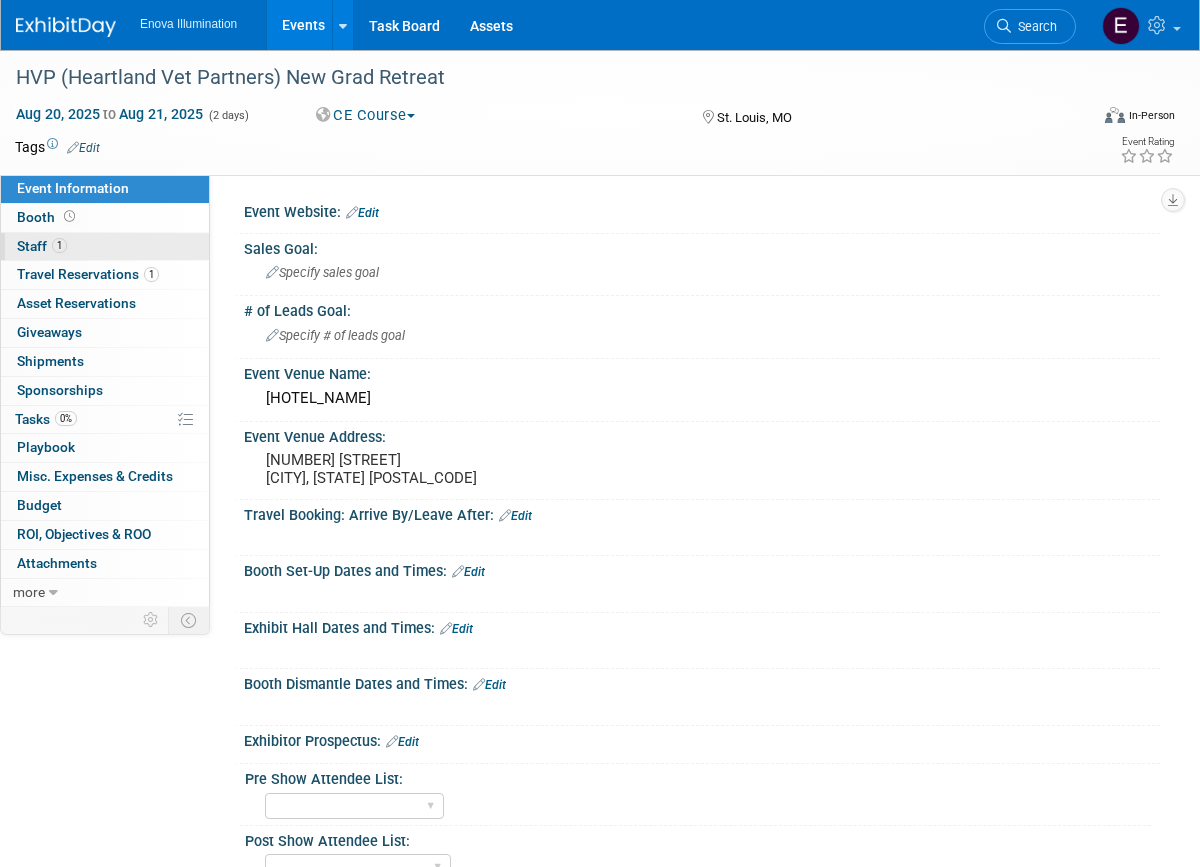 click on "1
Staff 1" at bounding box center (105, 247) 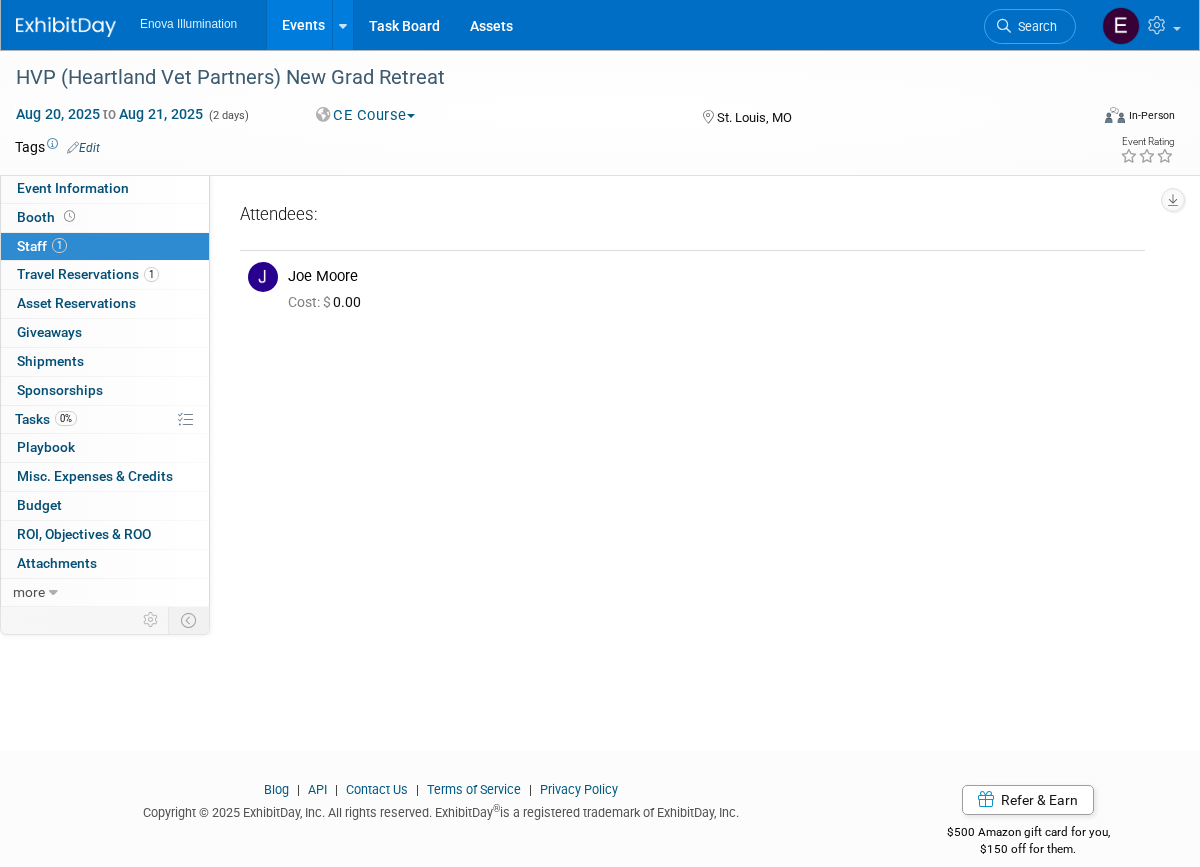 click on "Events" at bounding box center [303, 25] 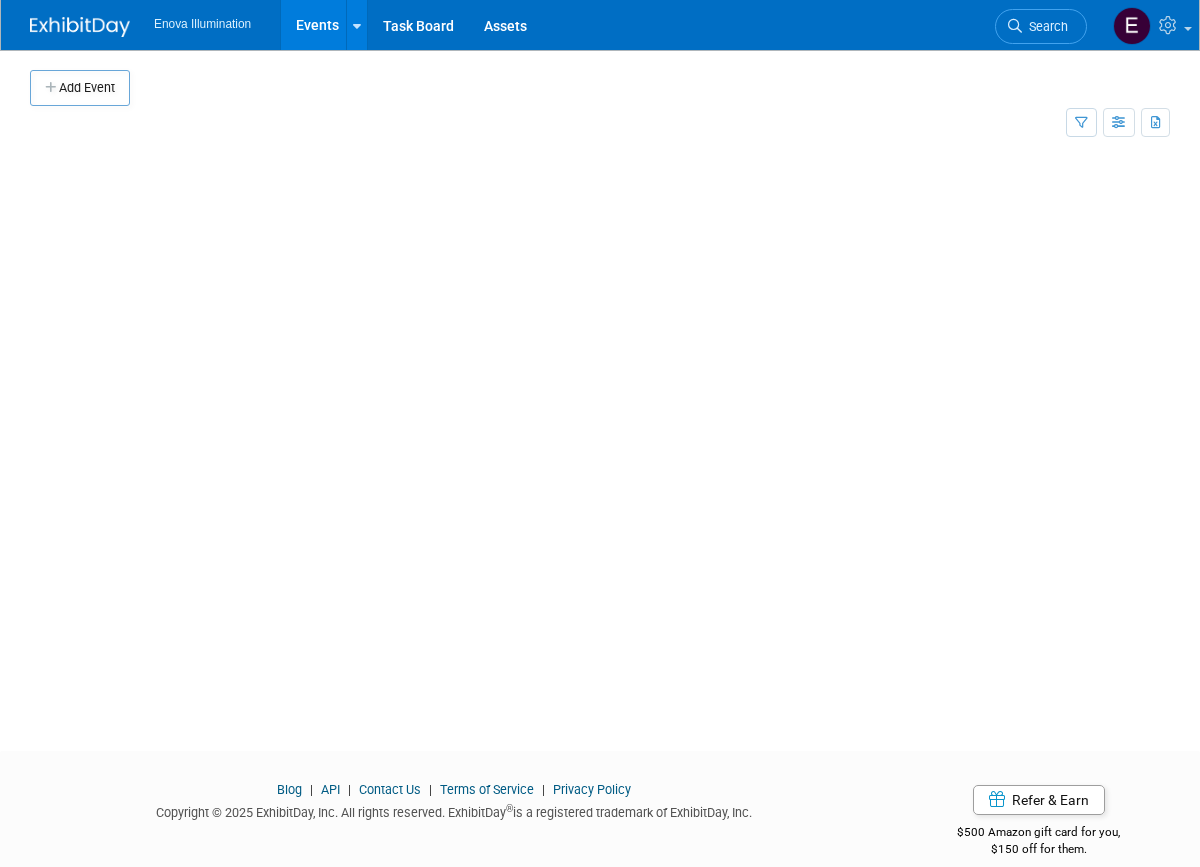 scroll, scrollTop: 0, scrollLeft: 0, axis: both 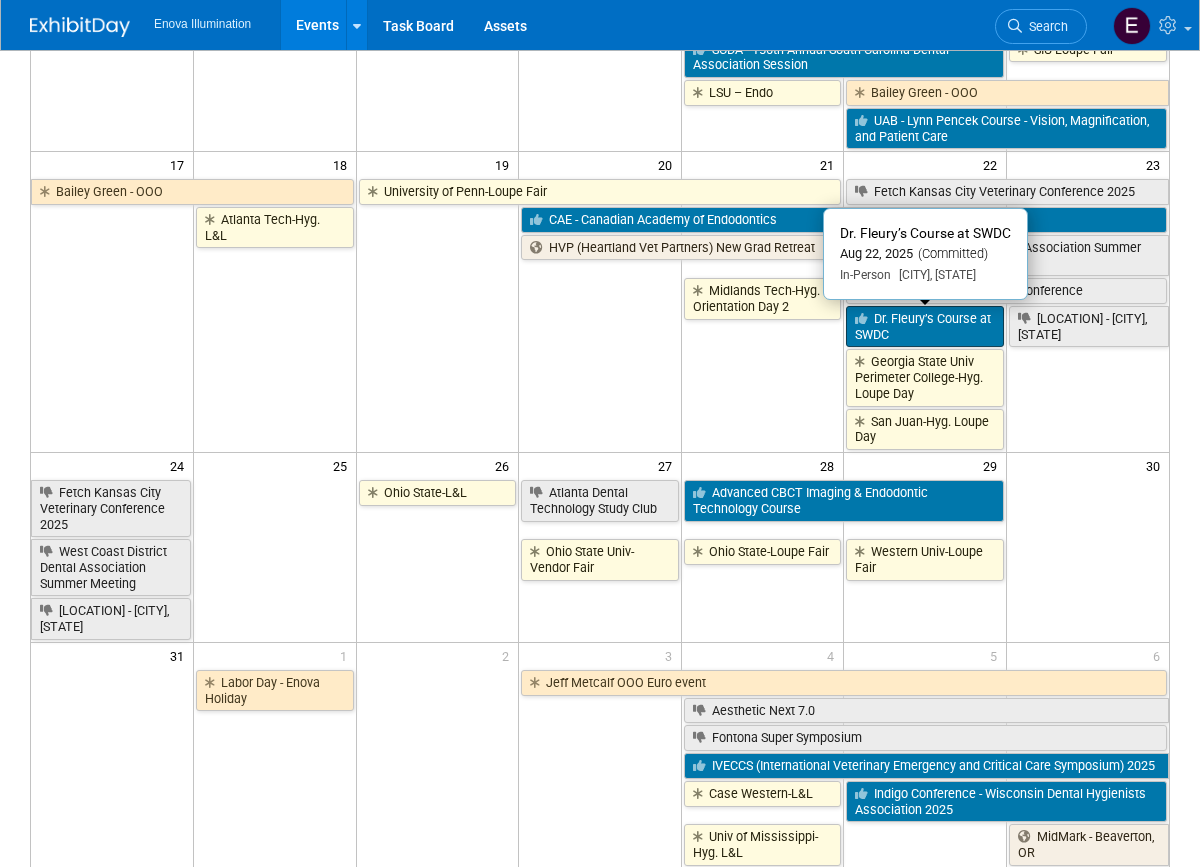 click on "Dr. Fleury’s Course at SWDC" at bounding box center (925, 326) 